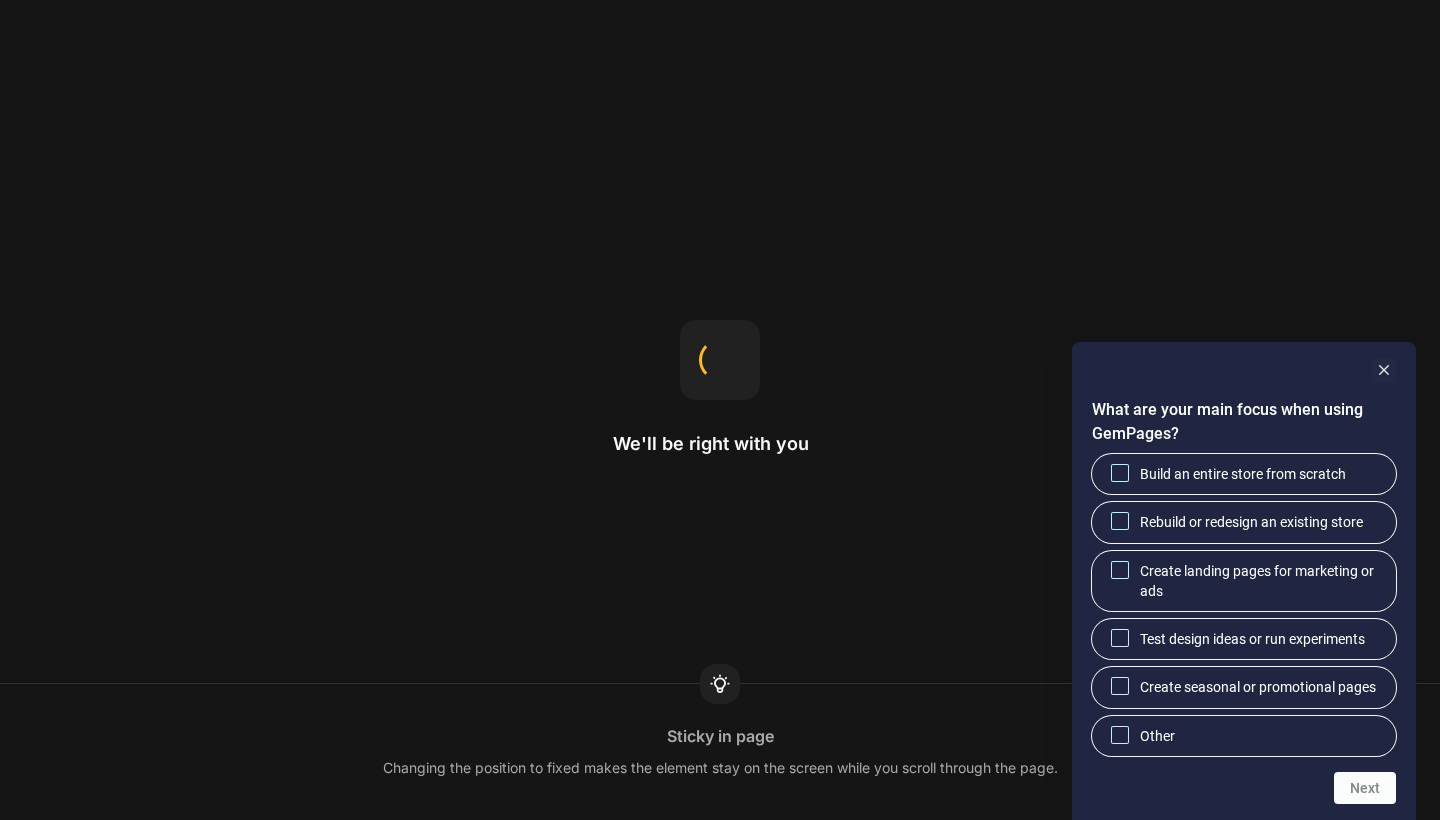 scroll, scrollTop: 0, scrollLeft: 0, axis: both 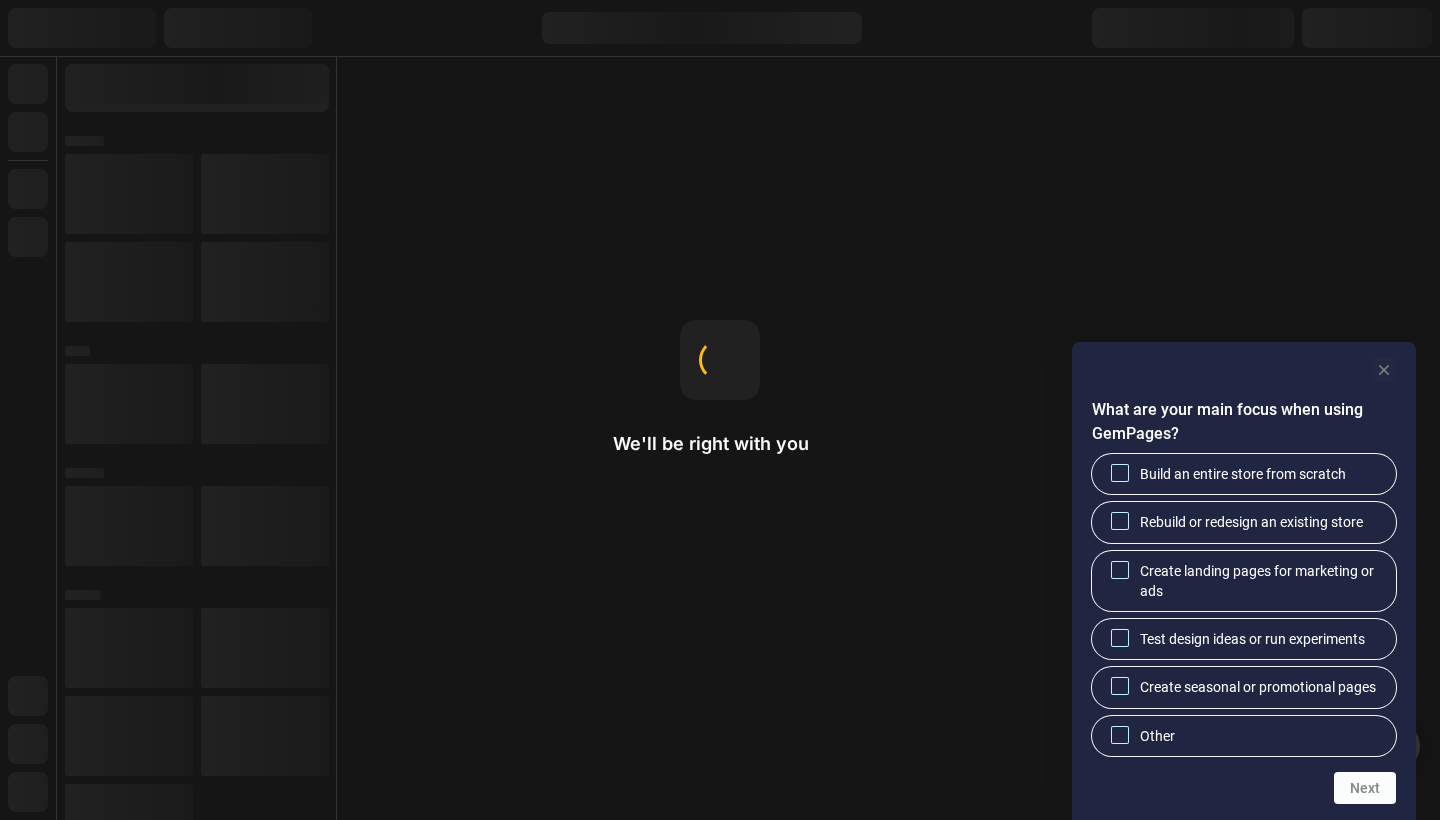 click 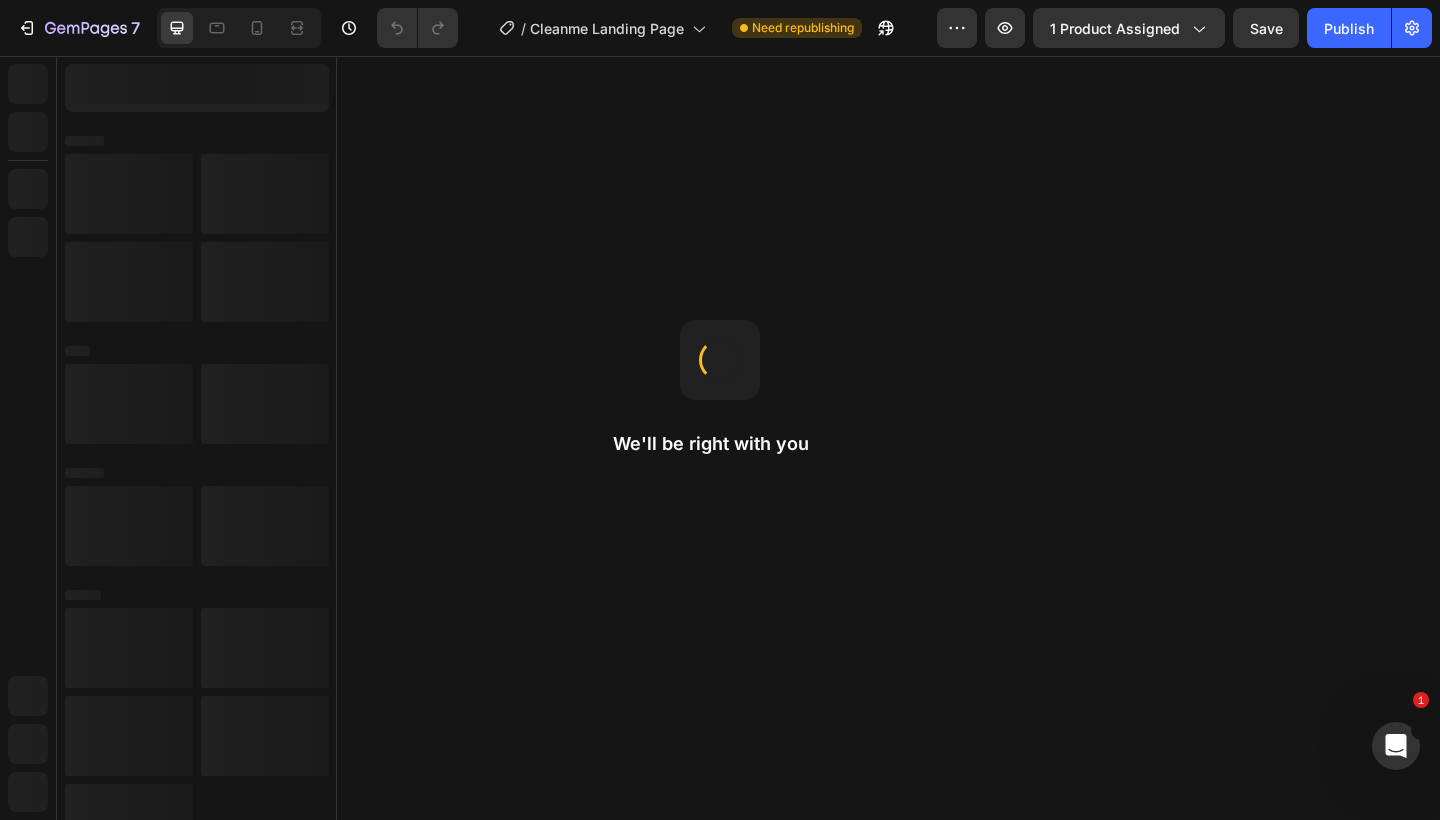 scroll, scrollTop: 0, scrollLeft: 0, axis: both 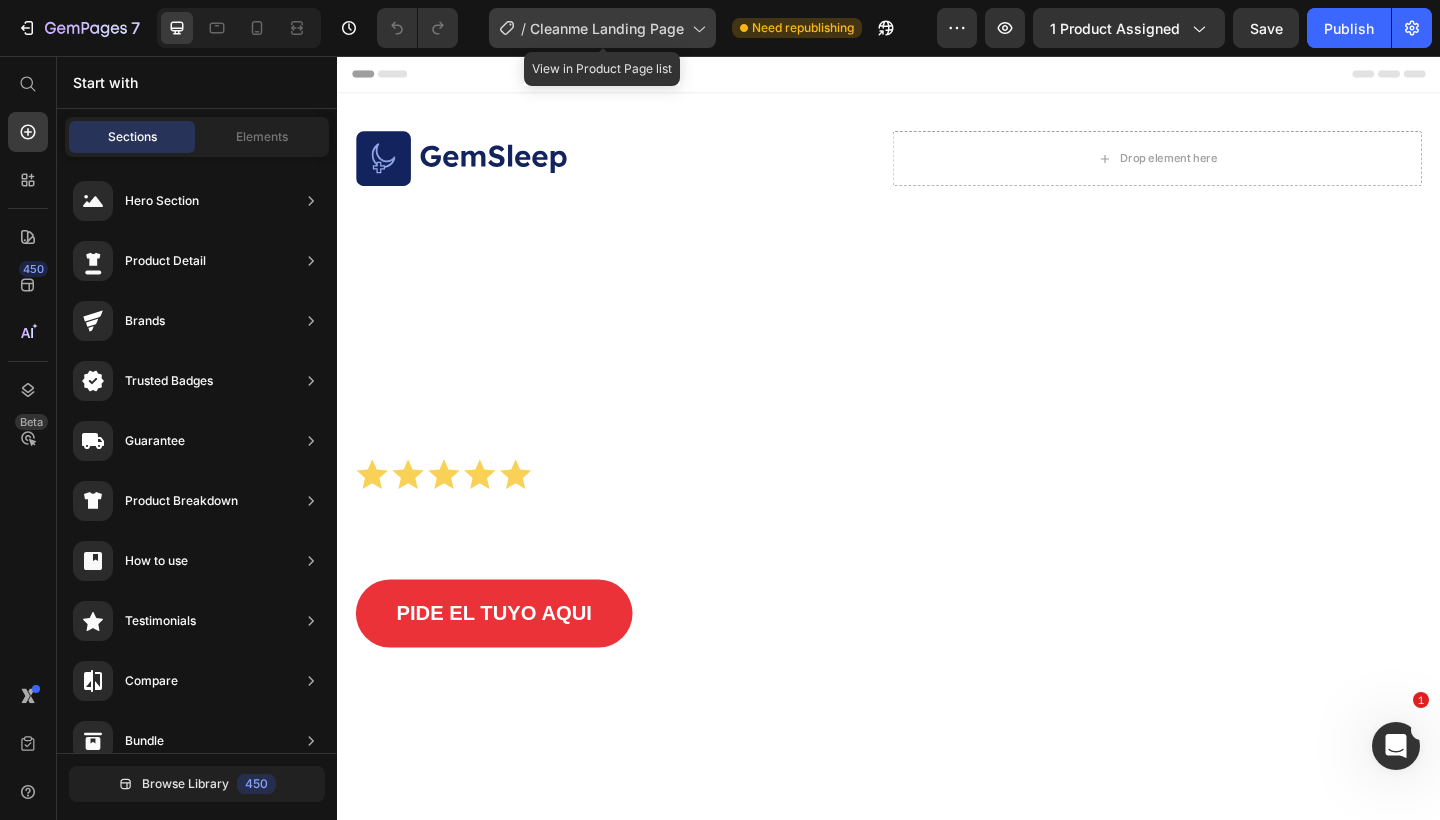 click on "Cleanme Landing Page" at bounding box center [607, 28] 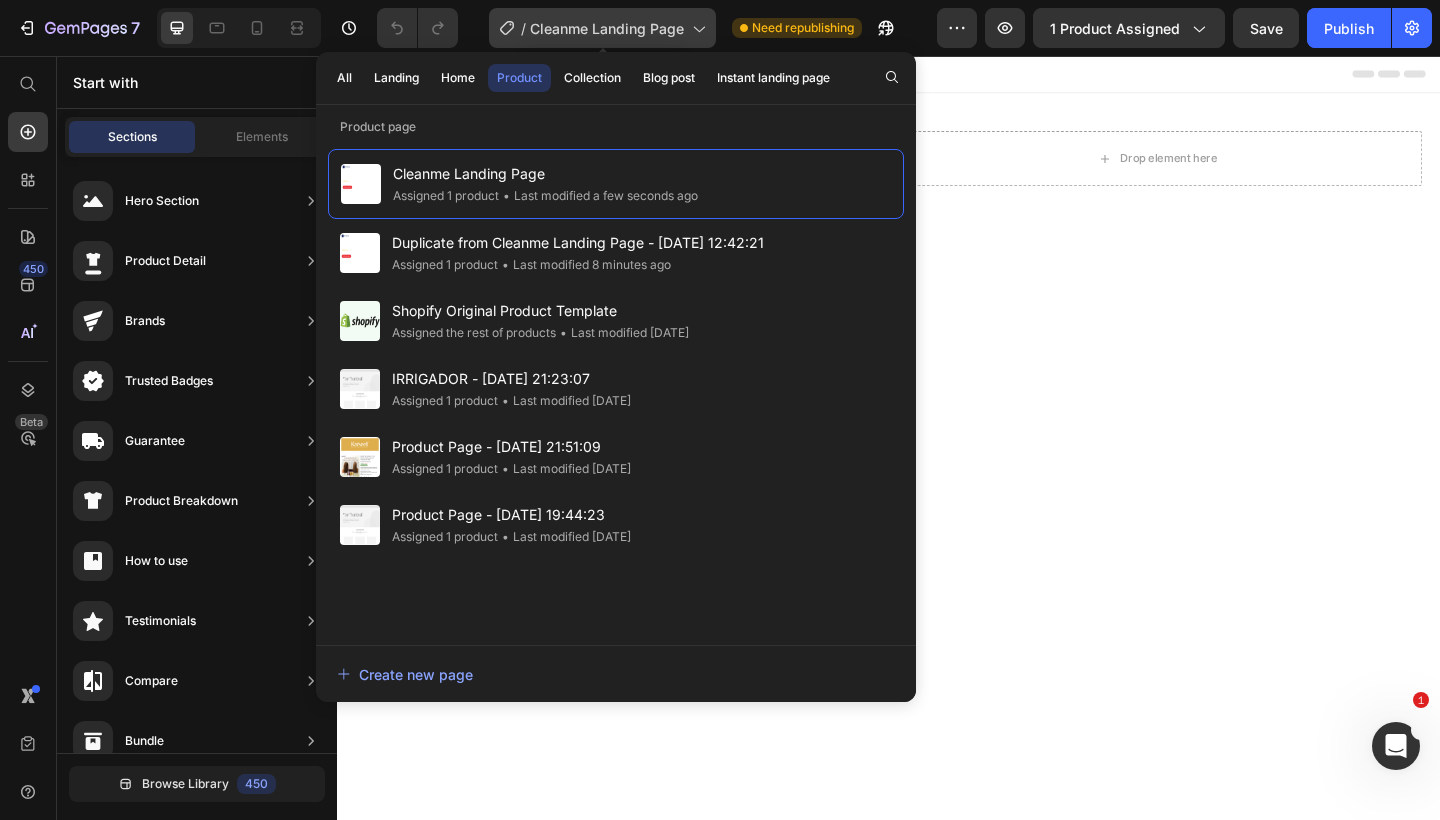 click on "Cleanme Landing Page" at bounding box center [607, 28] 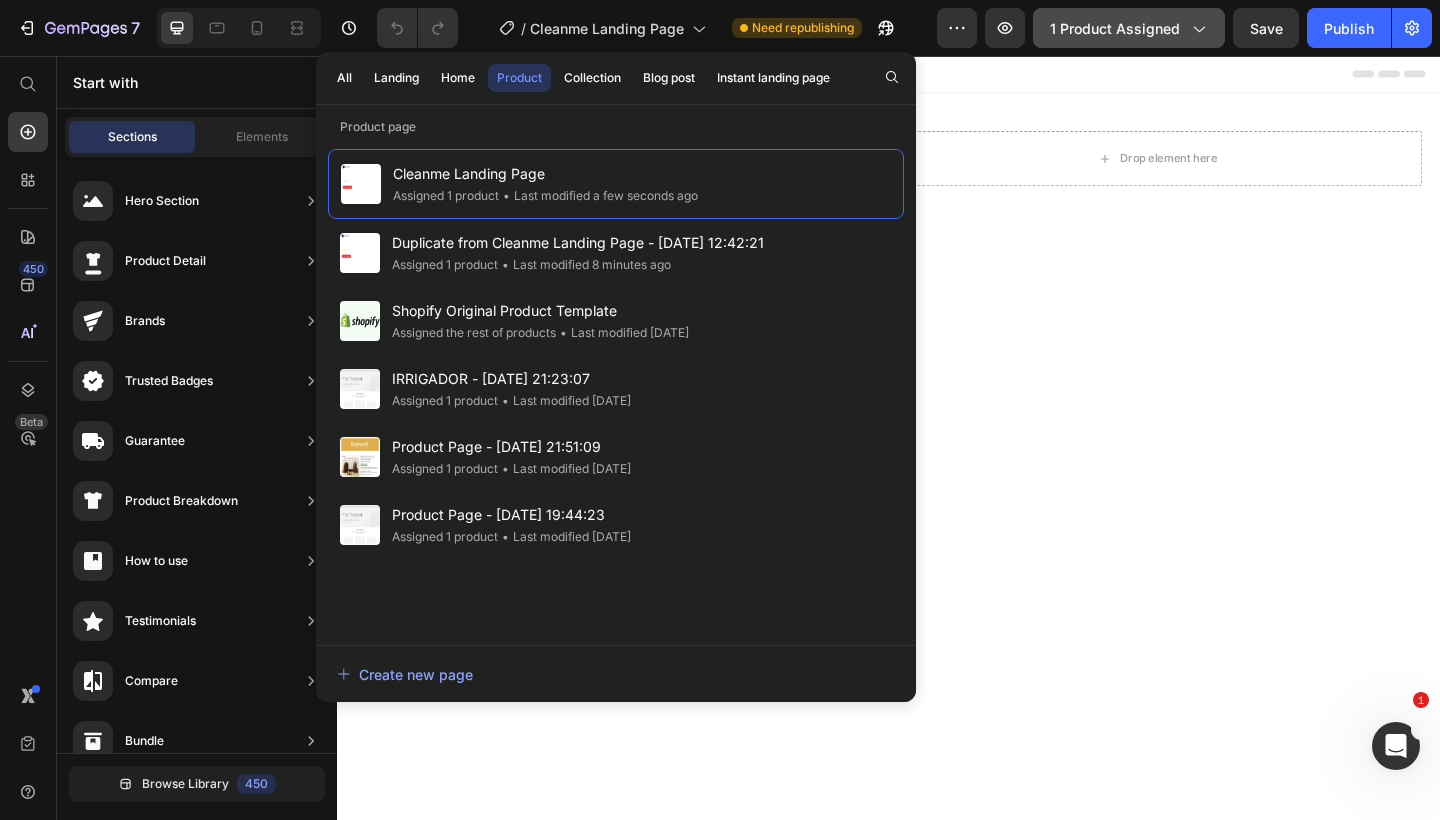 click on "1 product assigned" 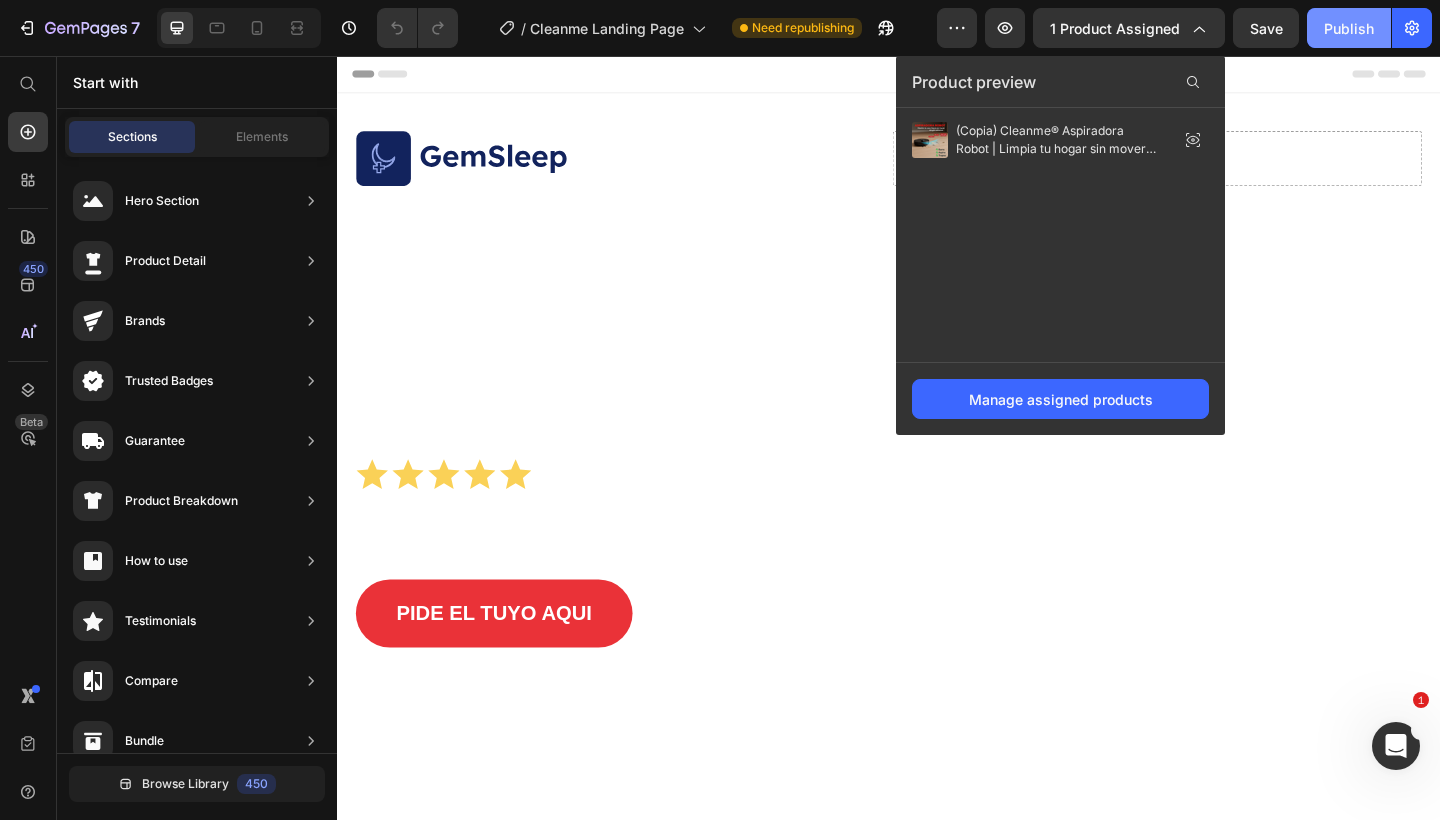 click on "Publish" at bounding box center [1349, 28] 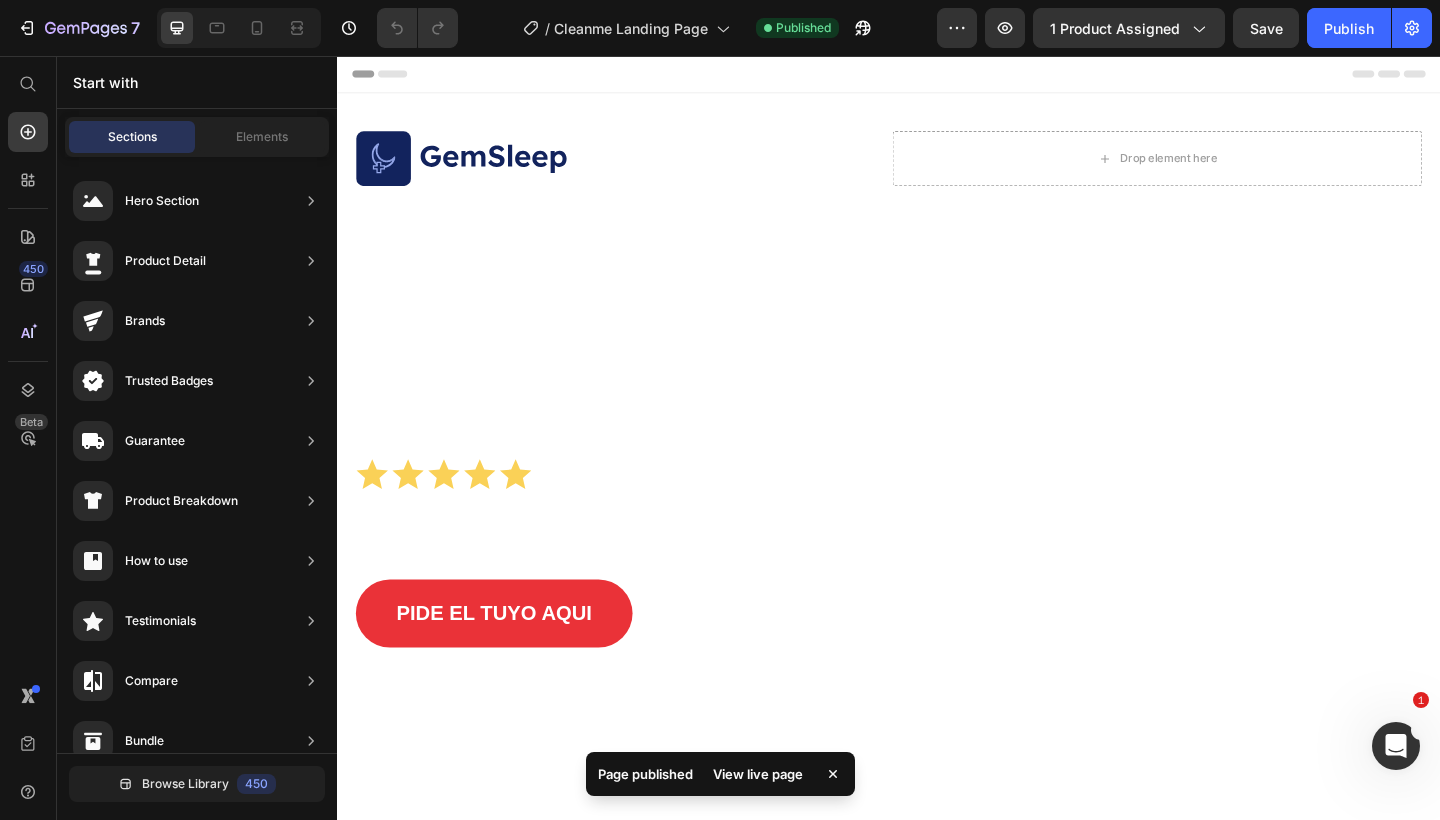 click on "View live page" at bounding box center [758, 774] 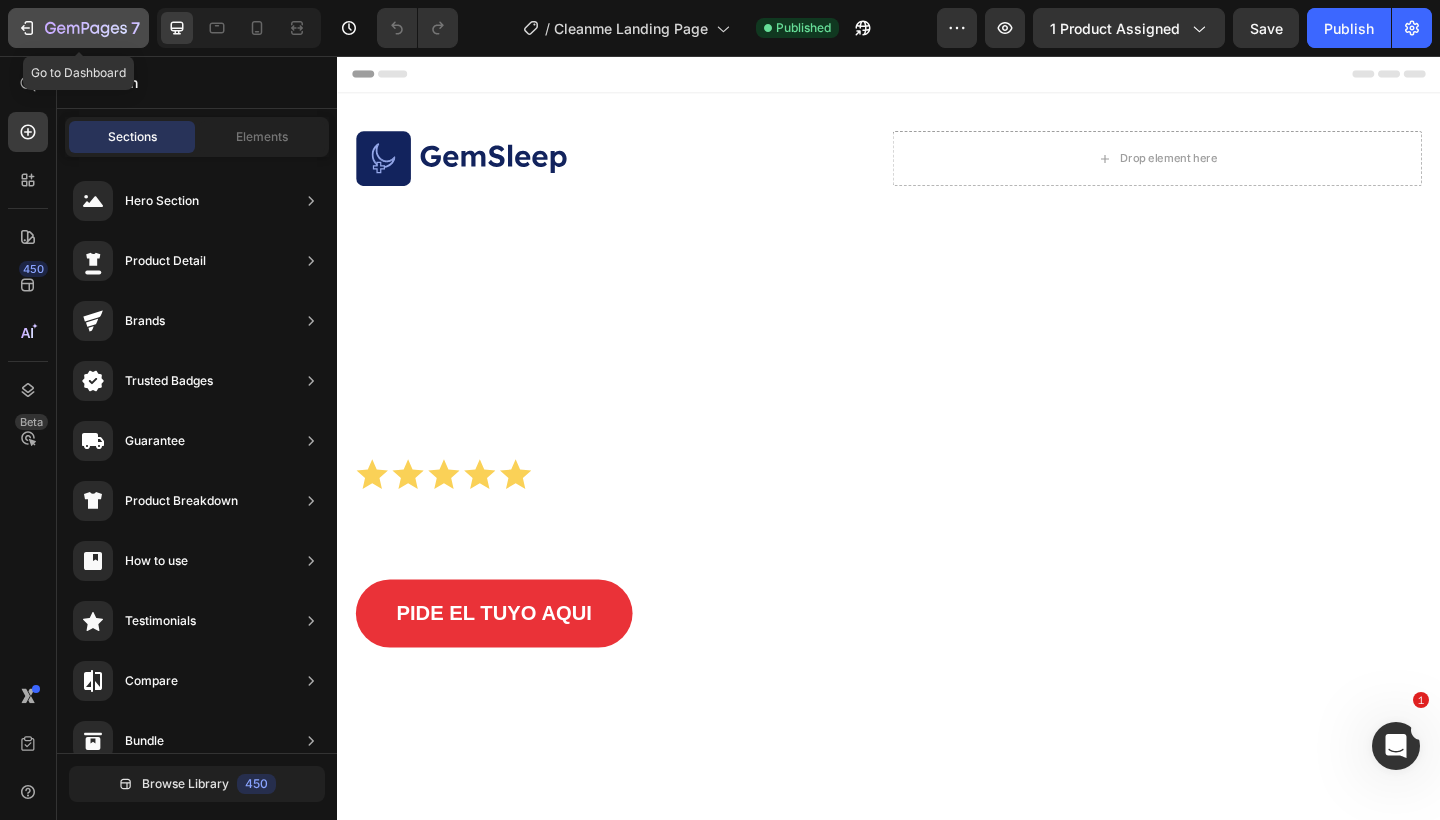 click 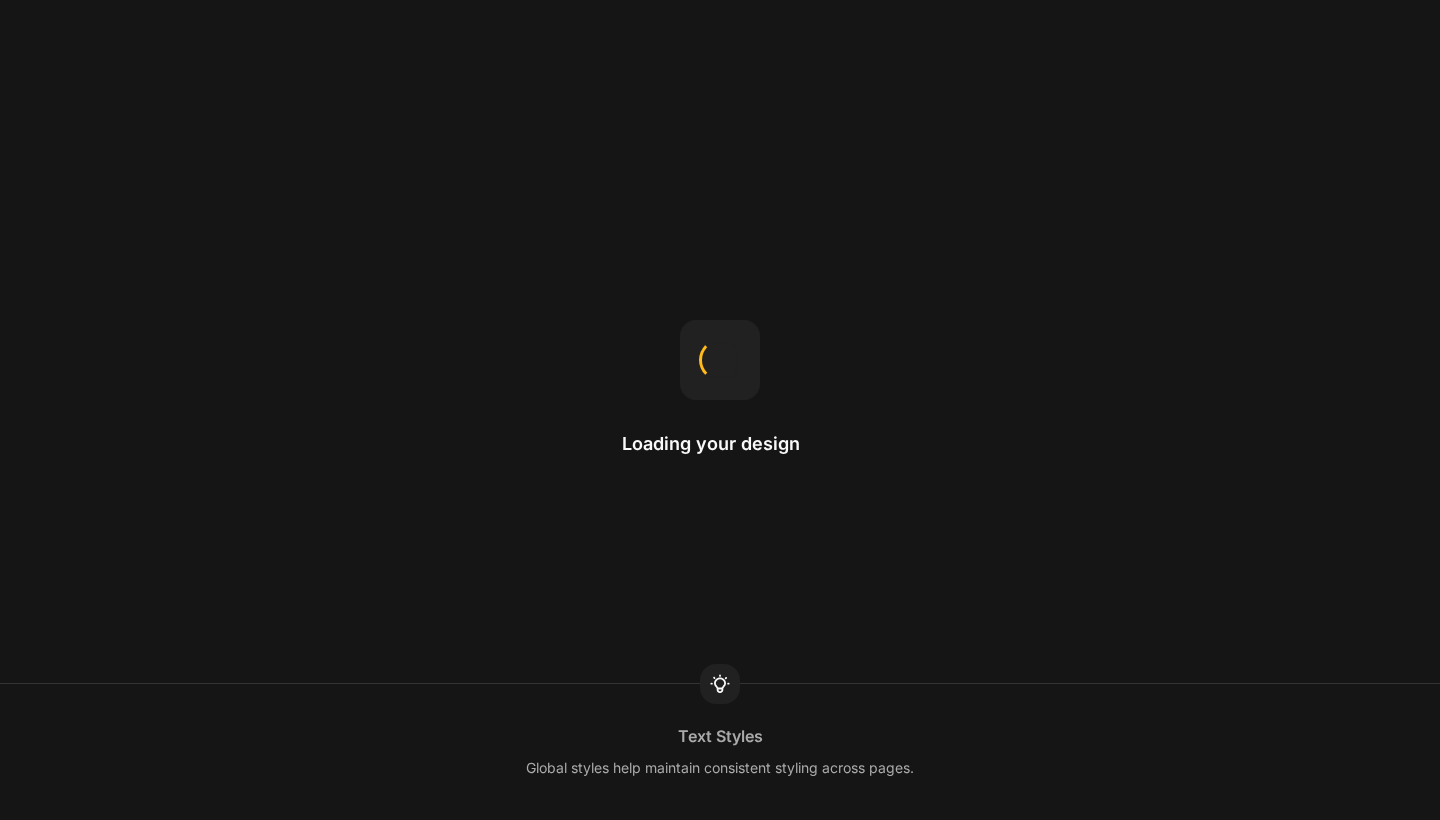 scroll, scrollTop: 0, scrollLeft: 0, axis: both 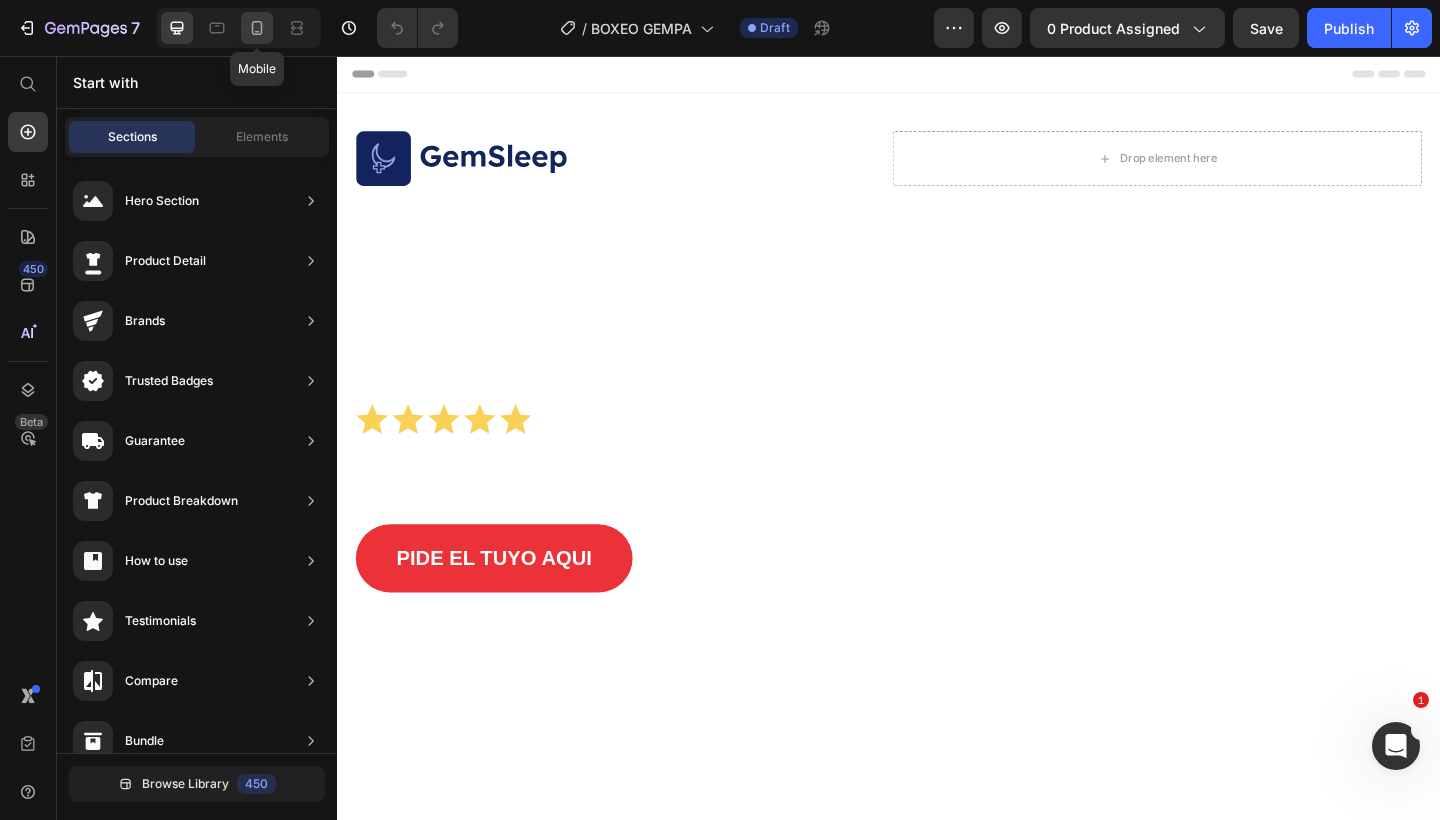 click 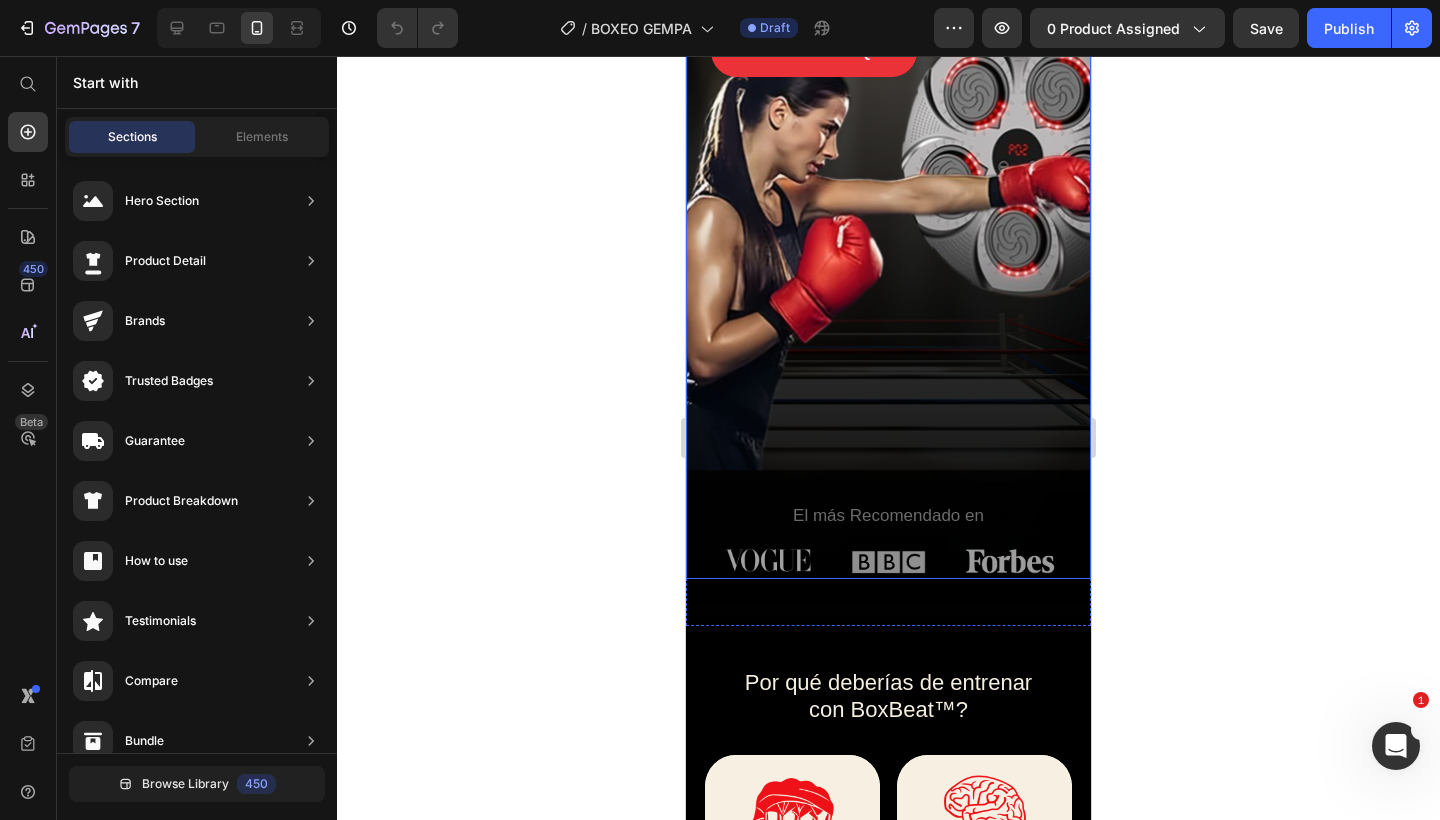 scroll, scrollTop: 479, scrollLeft: 0, axis: vertical 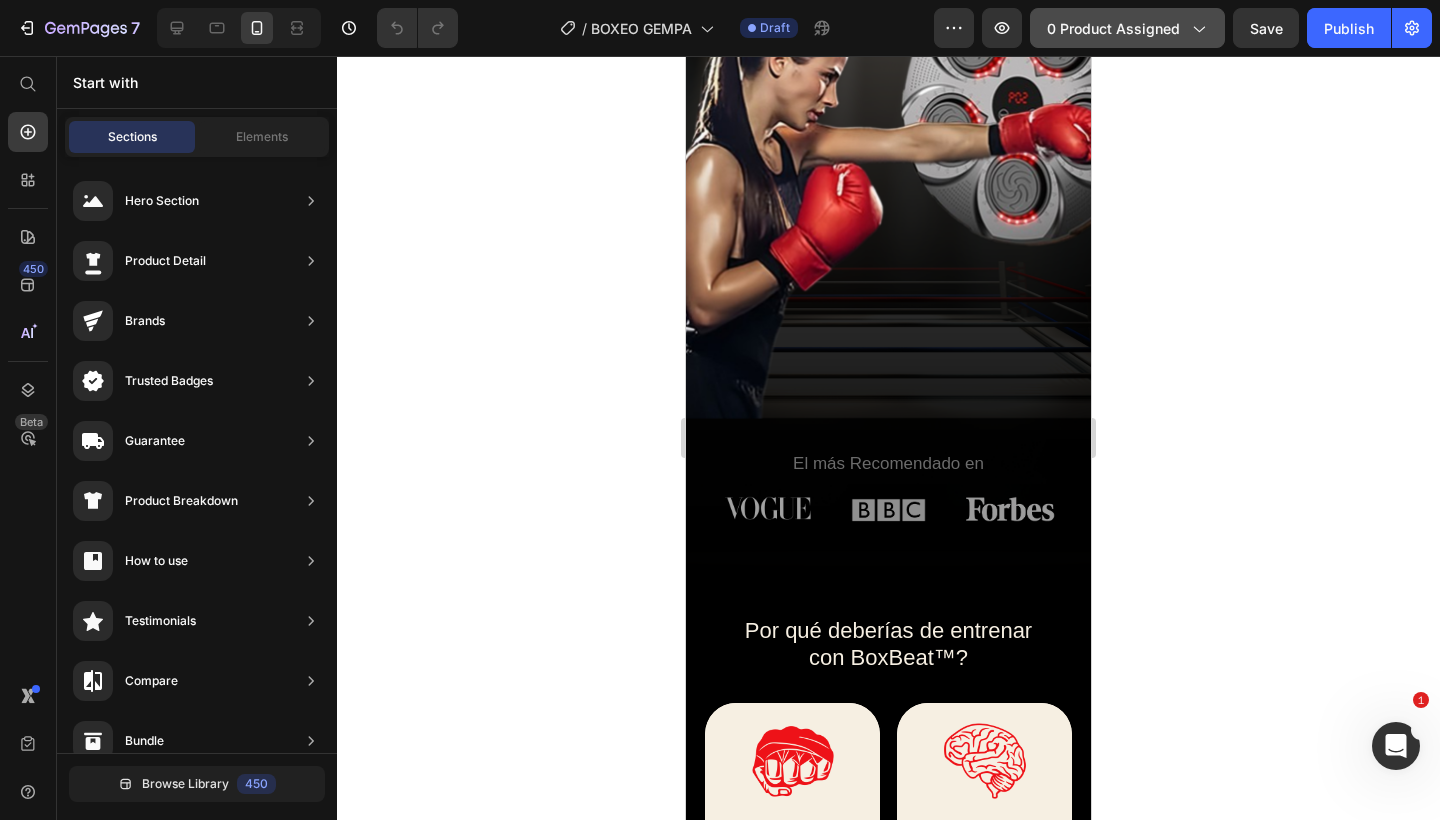 click on "0 product assigned" 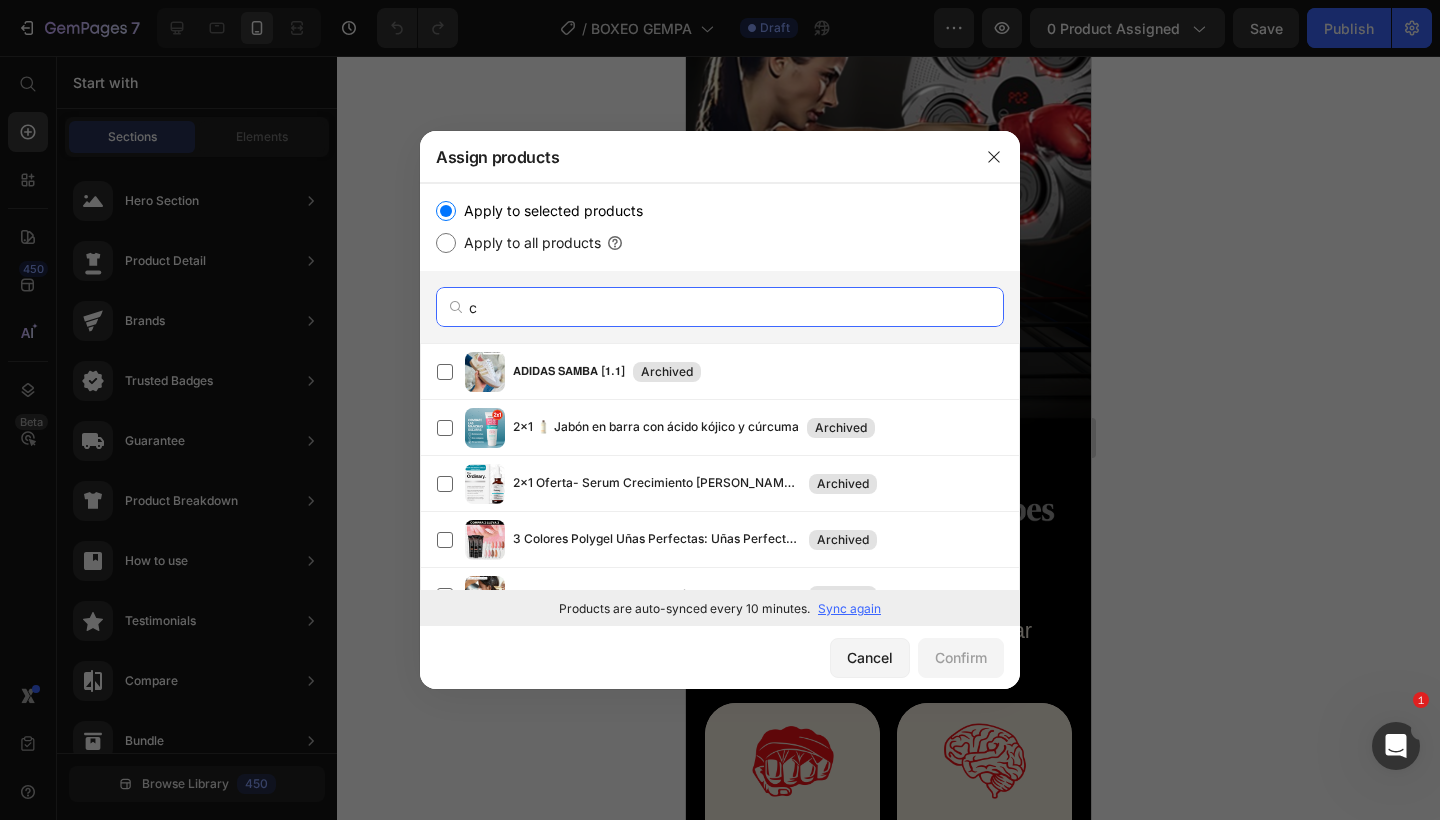 click on "c" at bounding box center (720, 307) 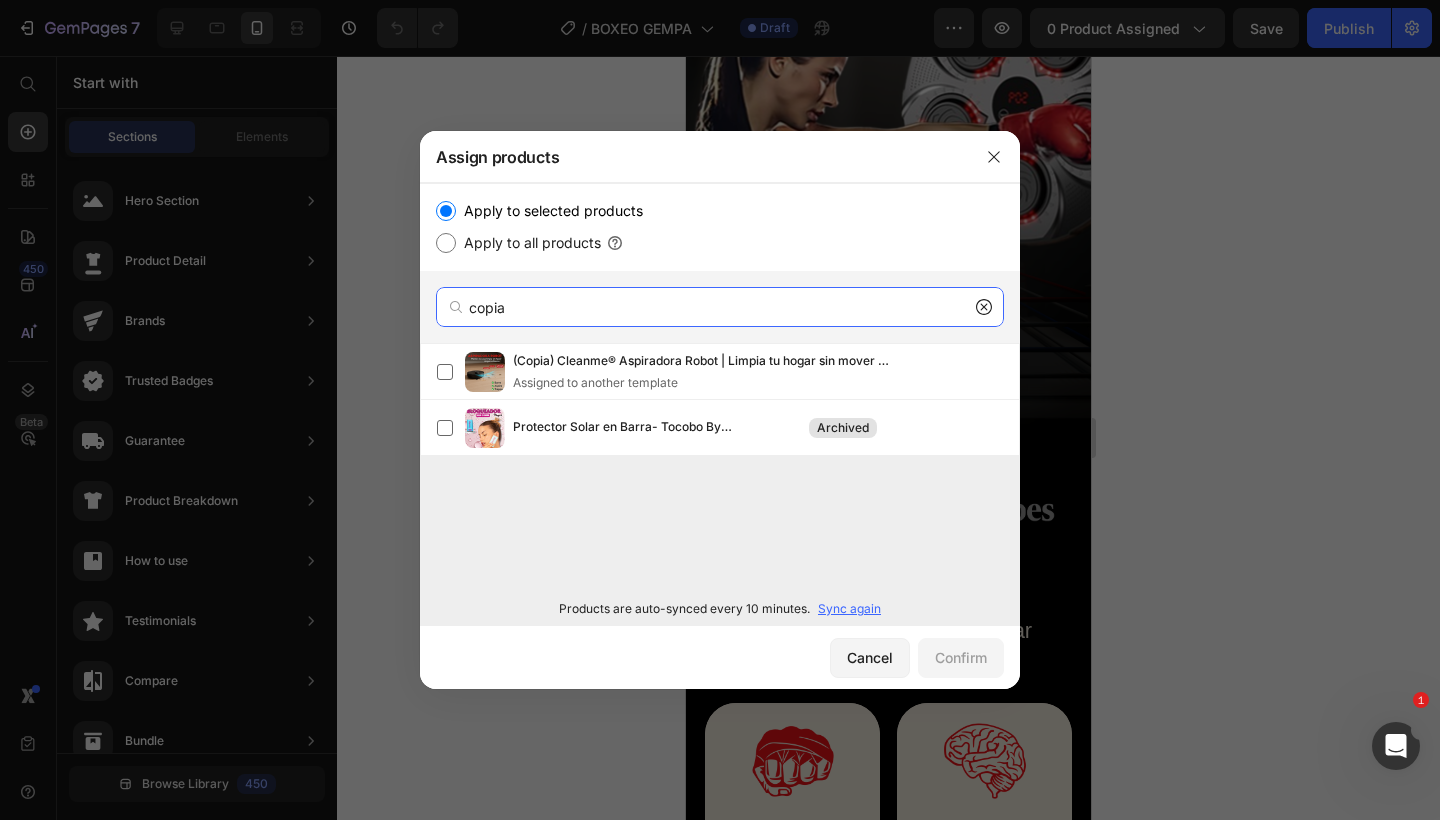 click on "copia" at bounding box center [720, 307] 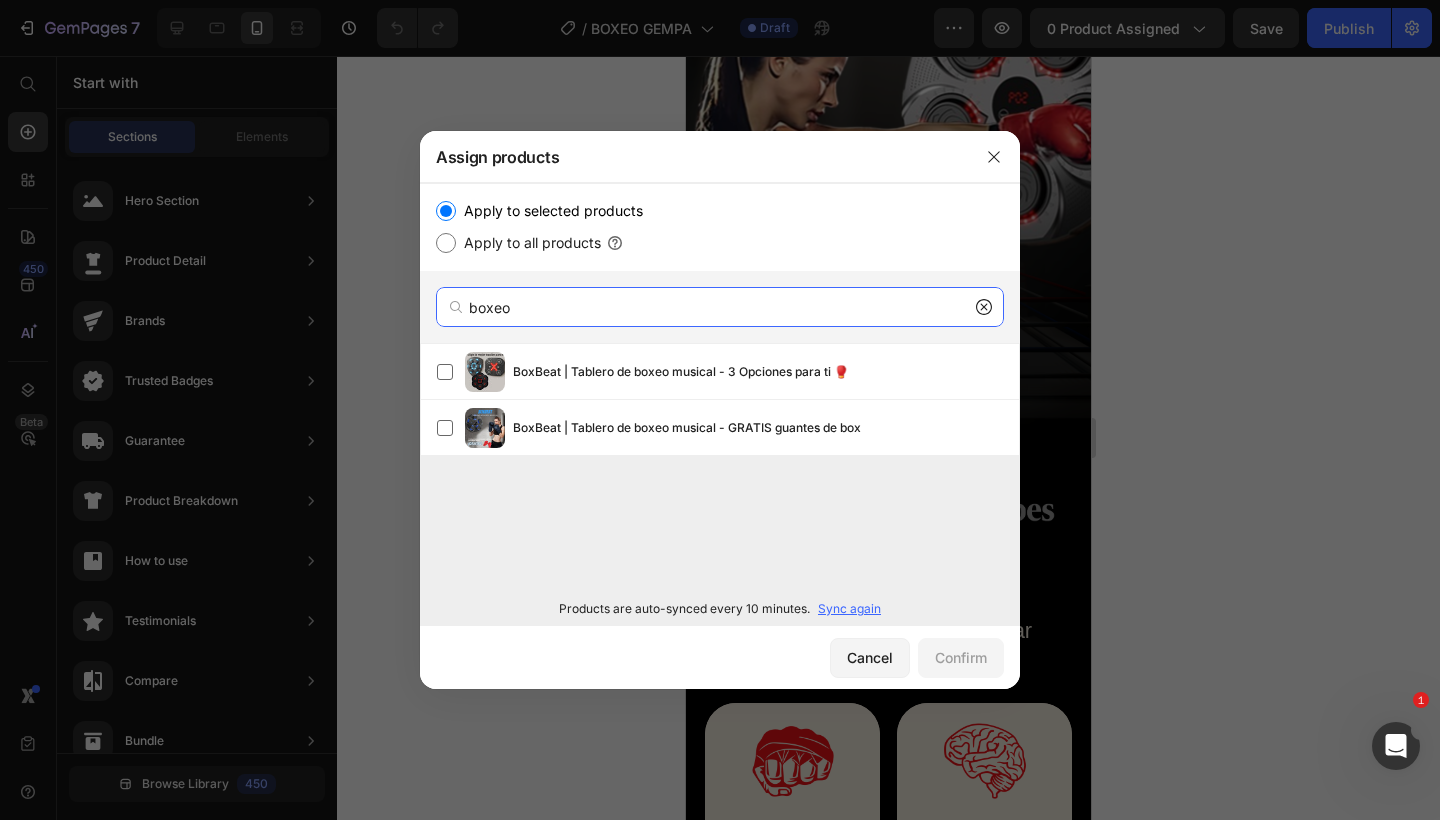 type on "boxeo" 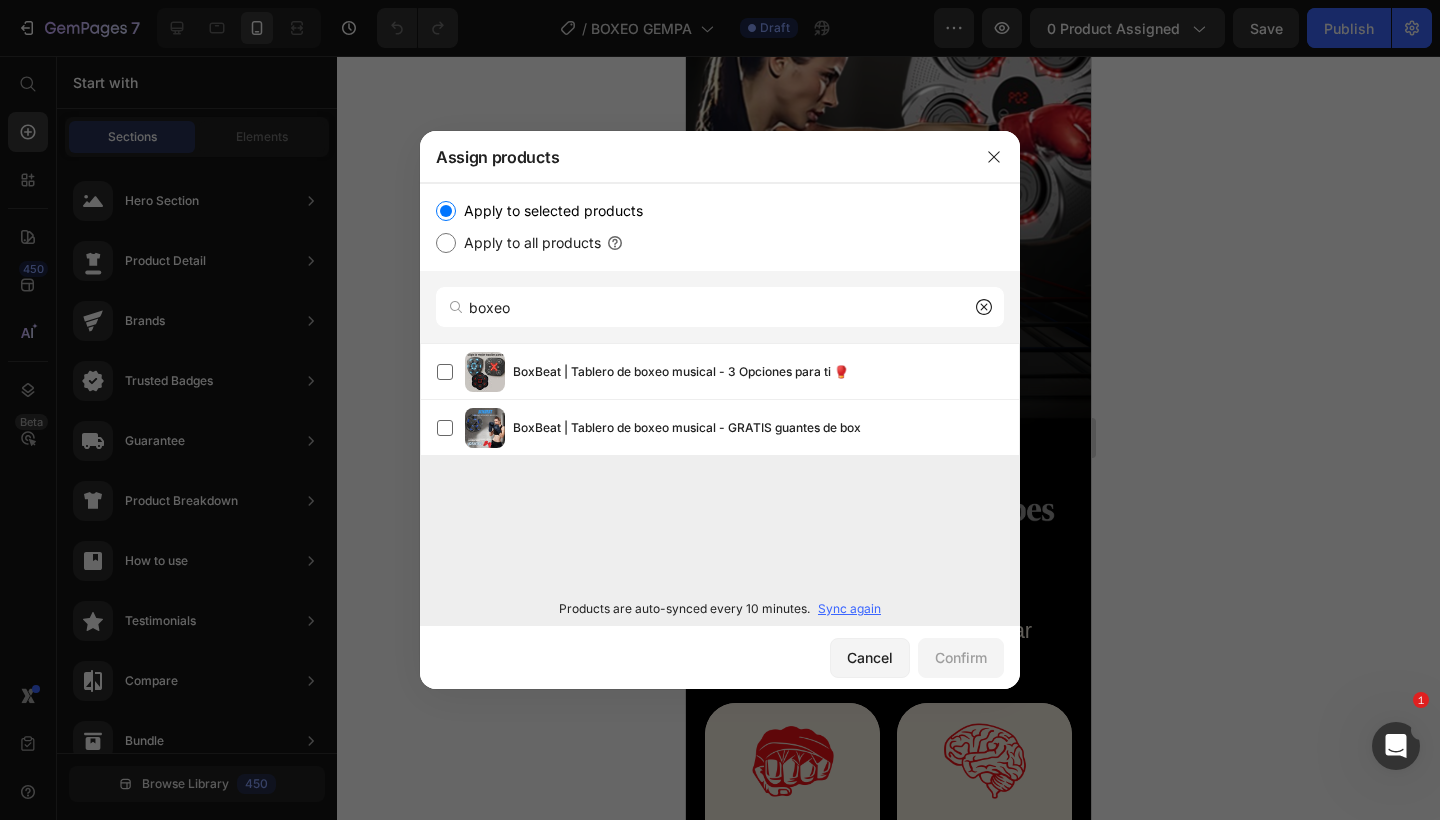 click 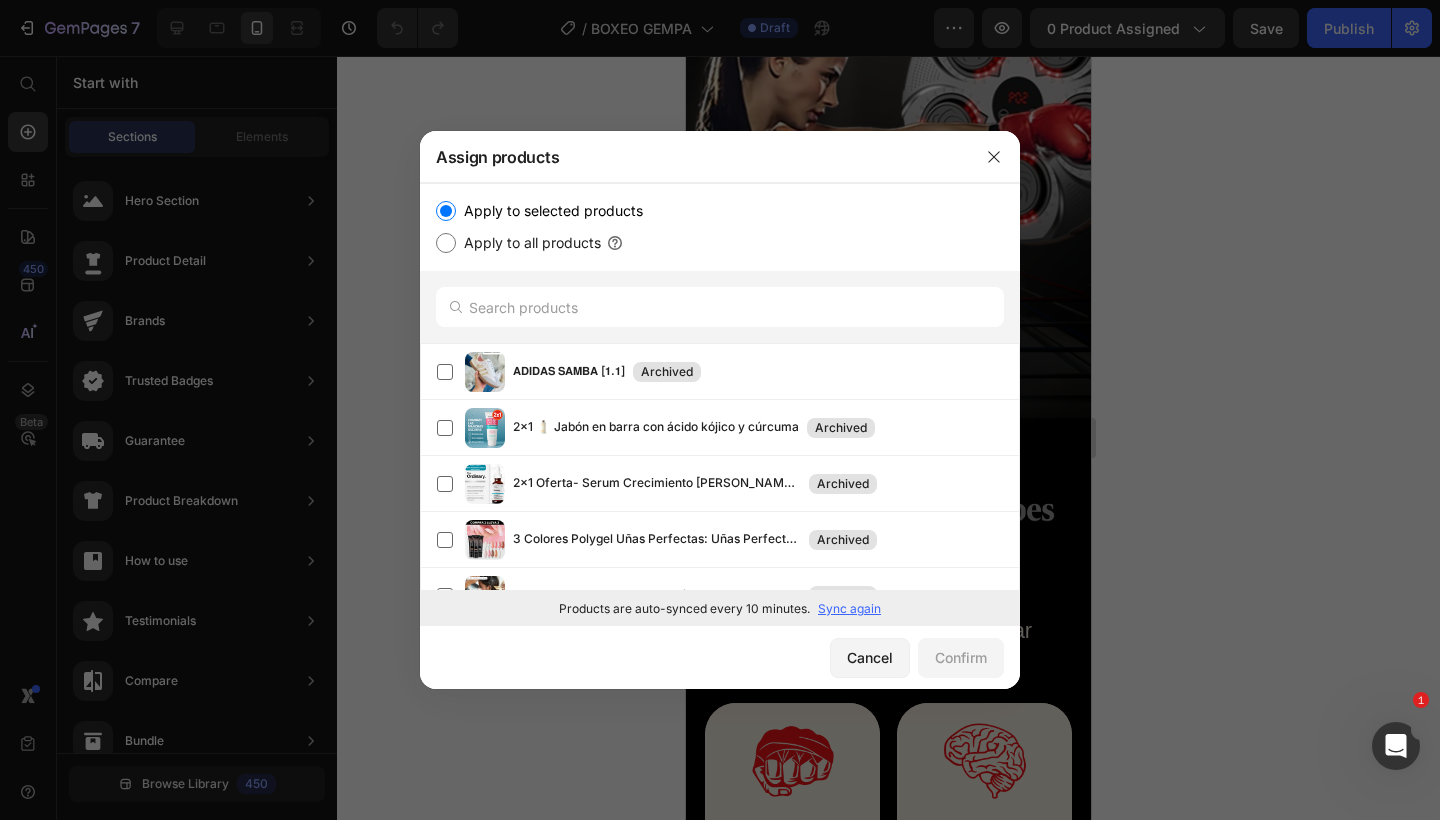 click on "Products are auto-synced every 10 minutes. Sync again" 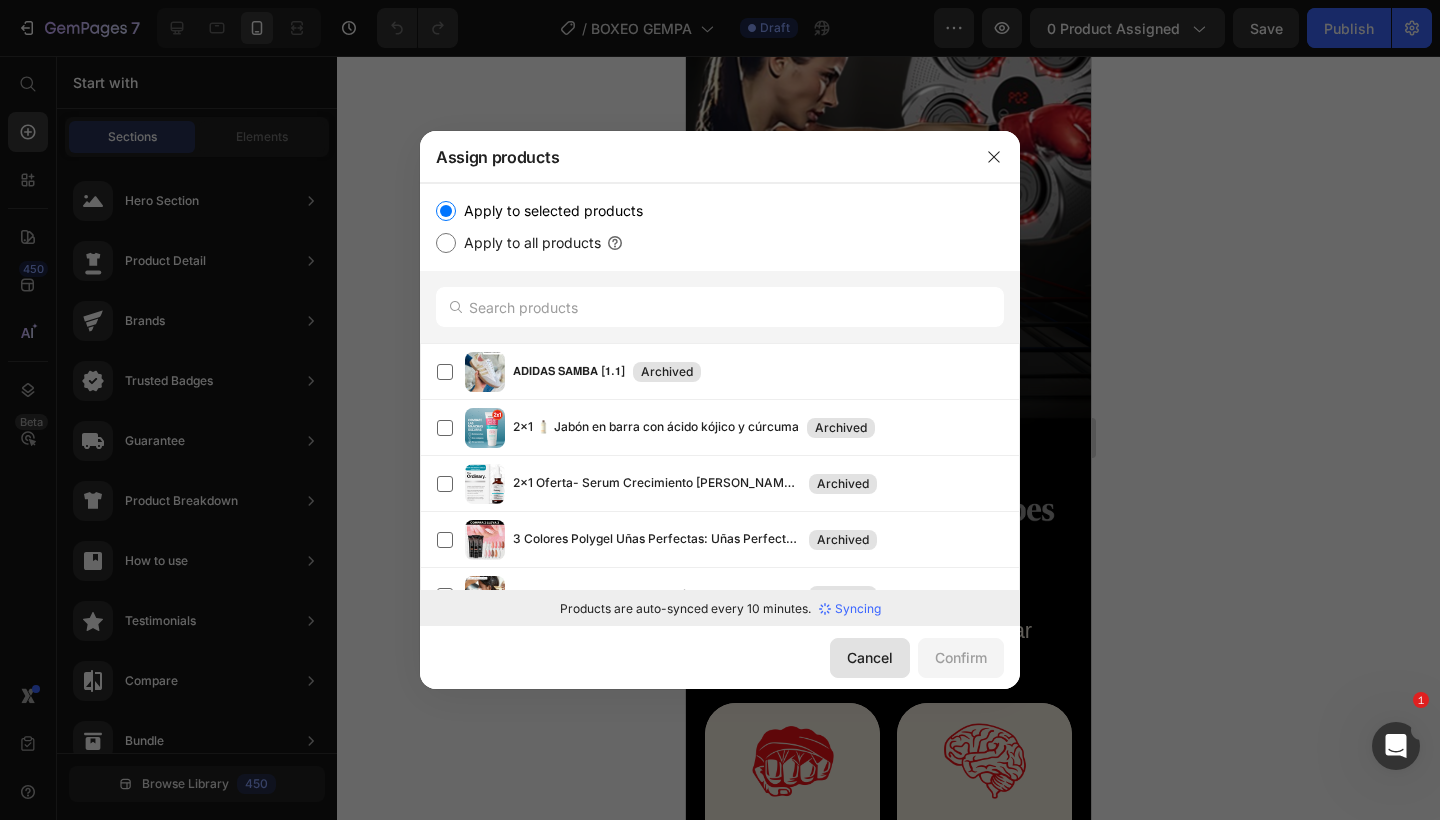 click on "Cancel" at bounding box center (870, 657) 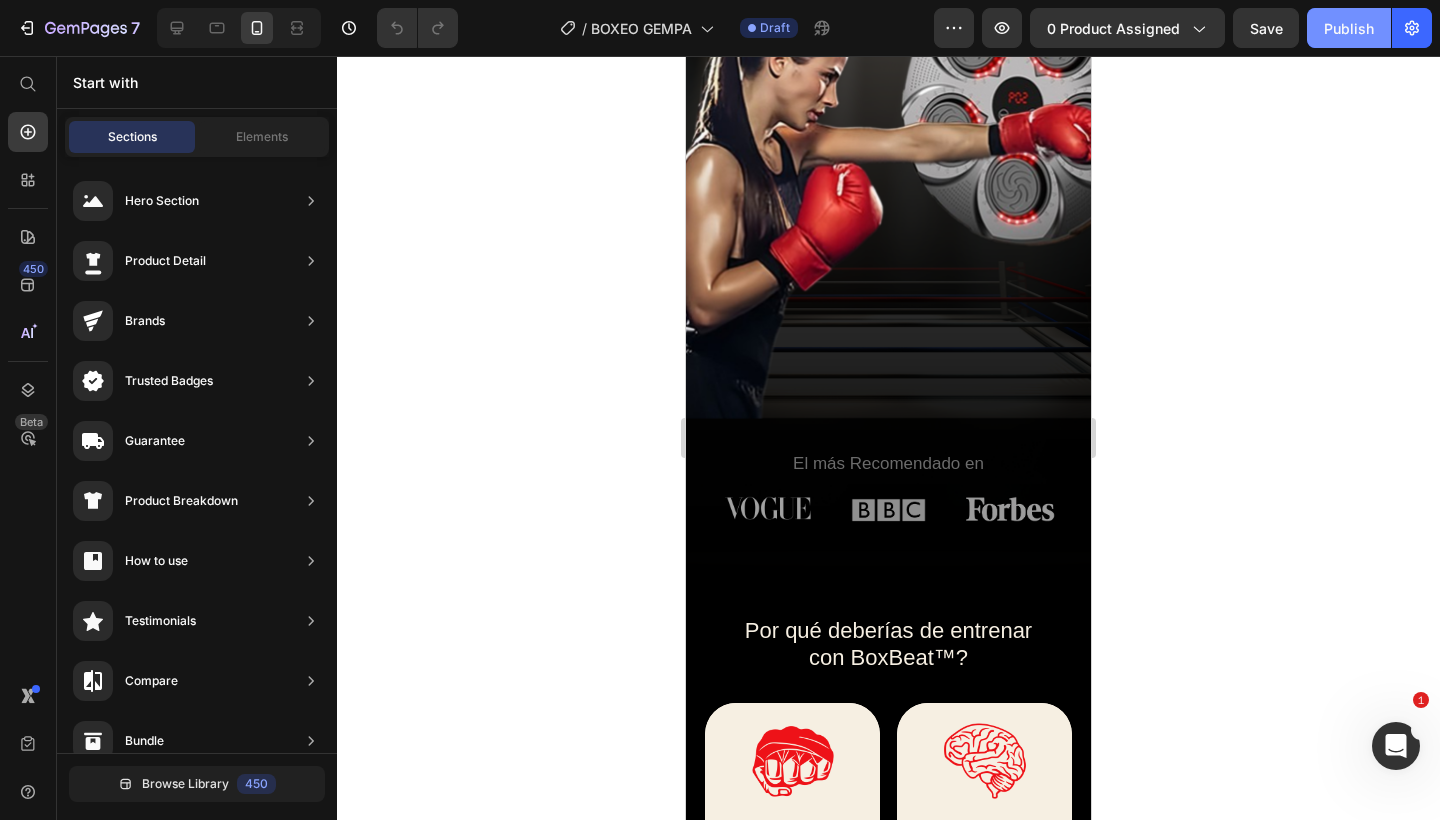 click on "Publish" 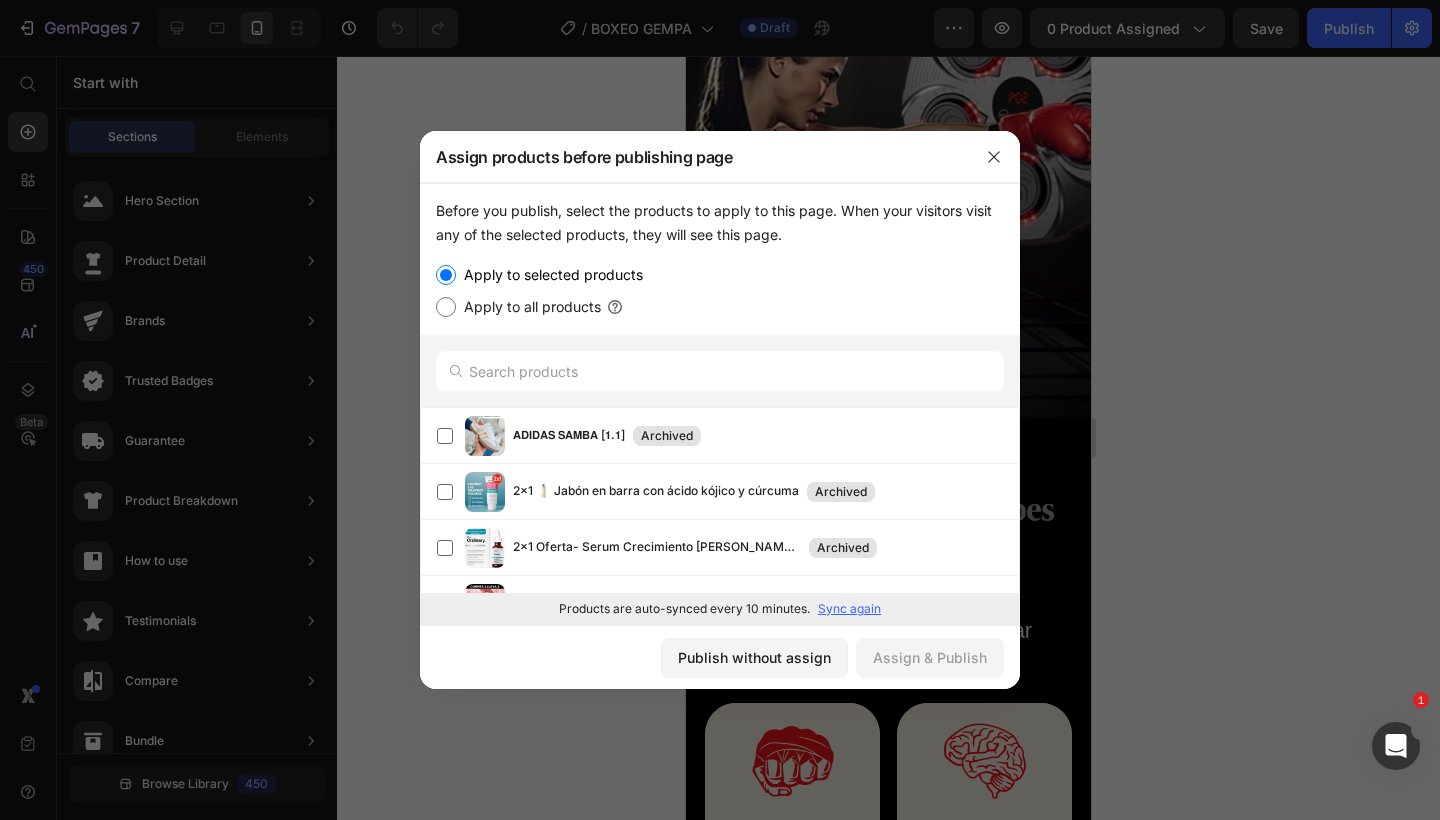 click 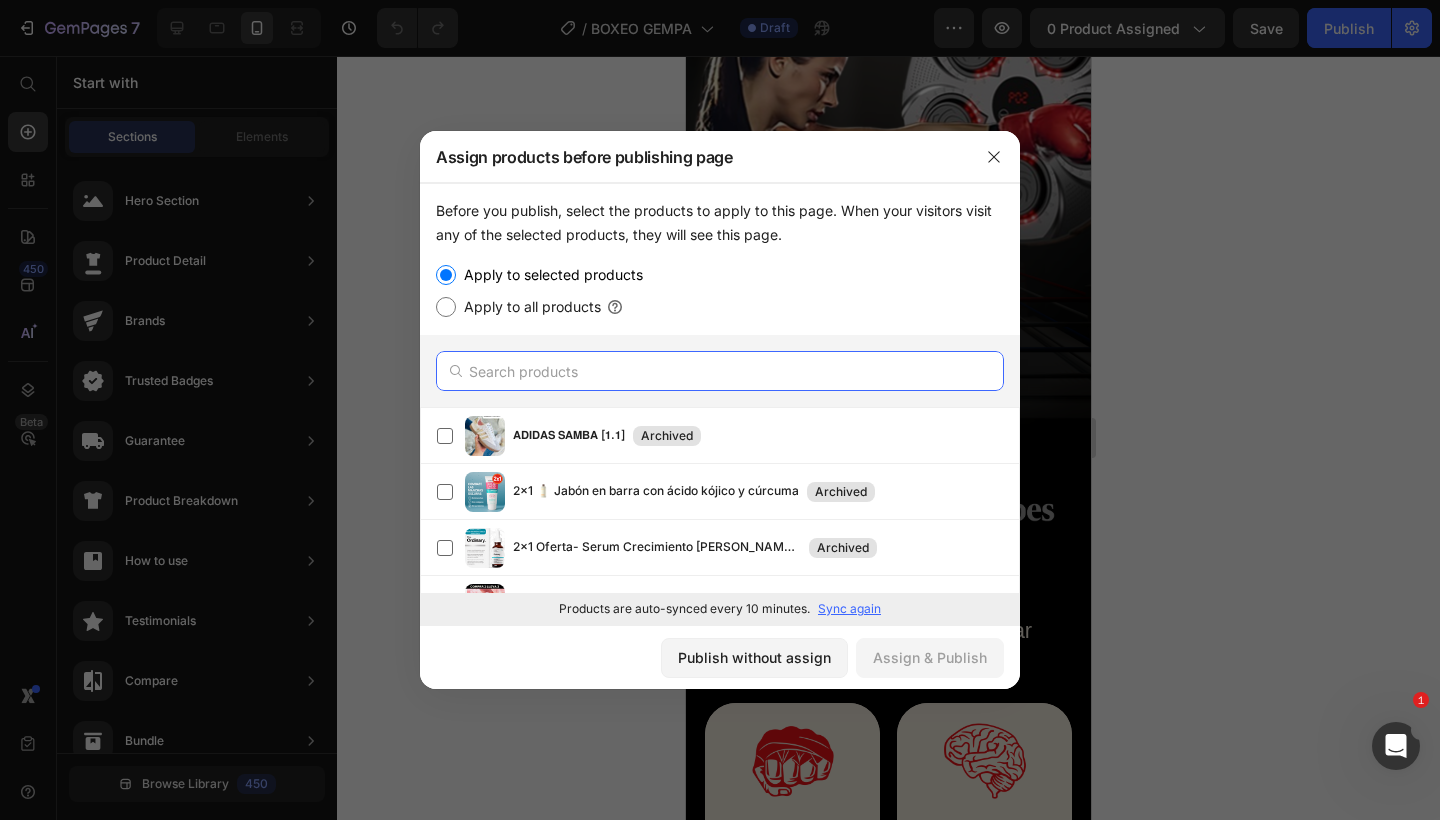 click at bounding box center (720, 371) 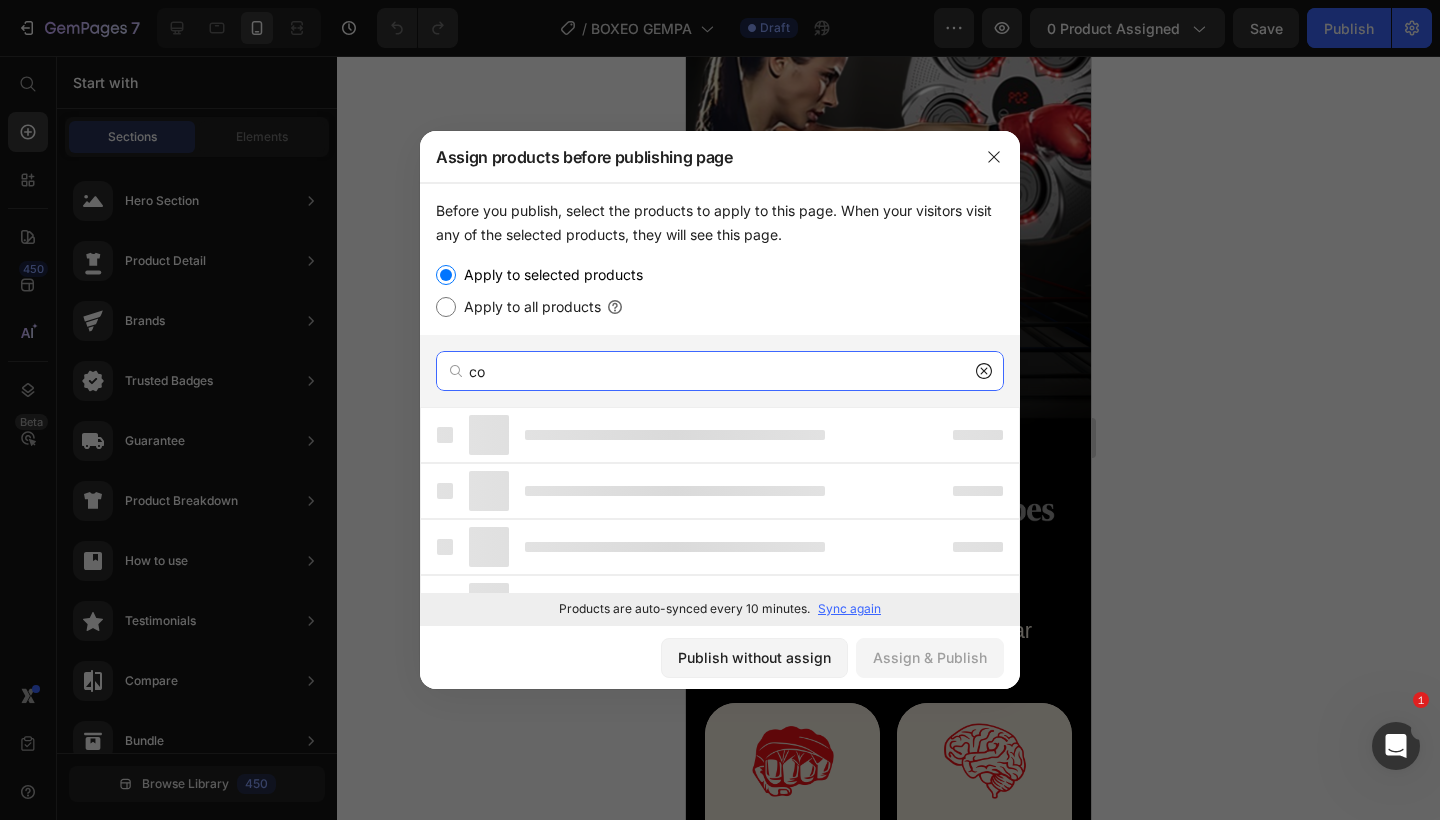type on "c" 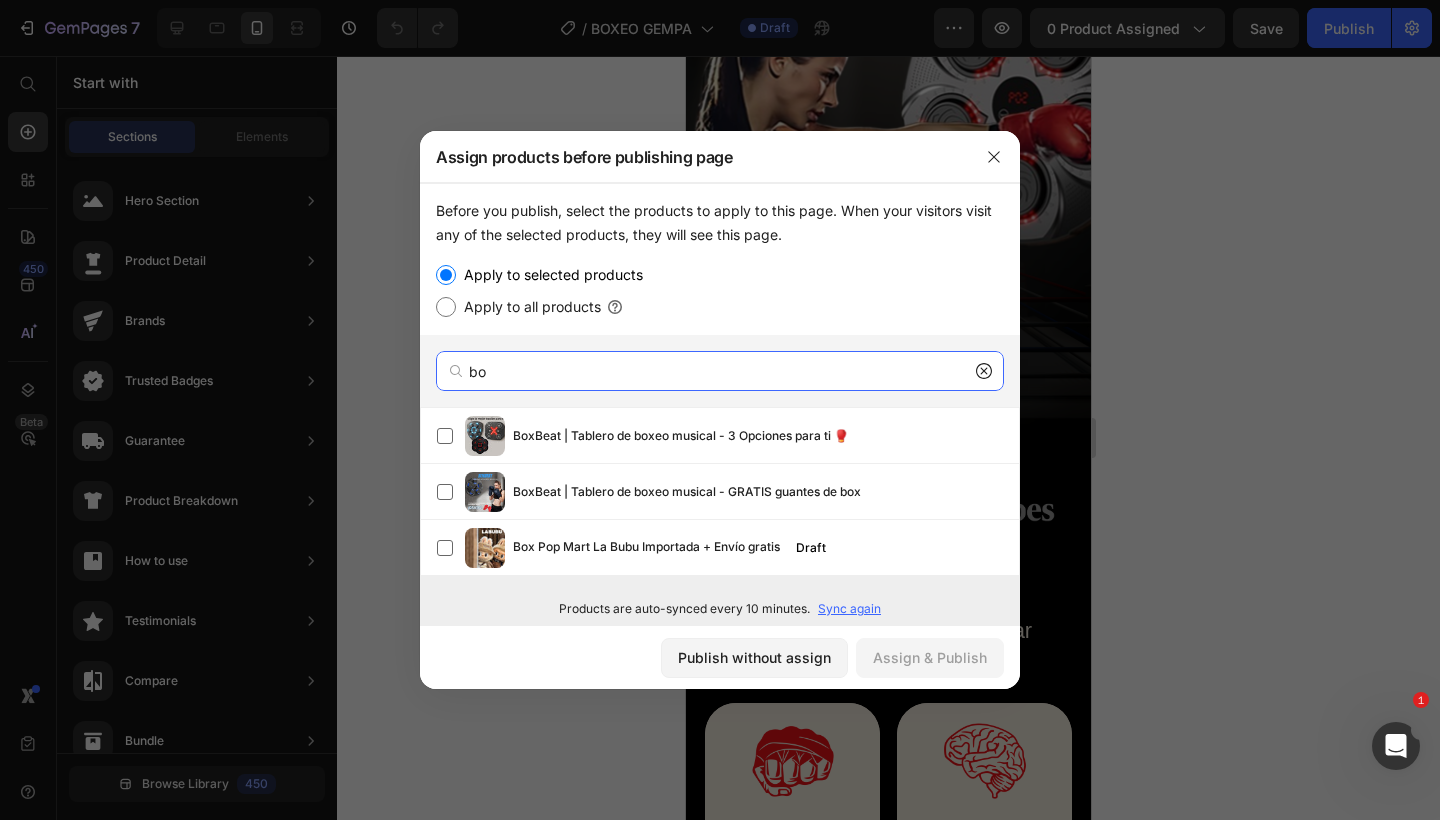 type on "b" 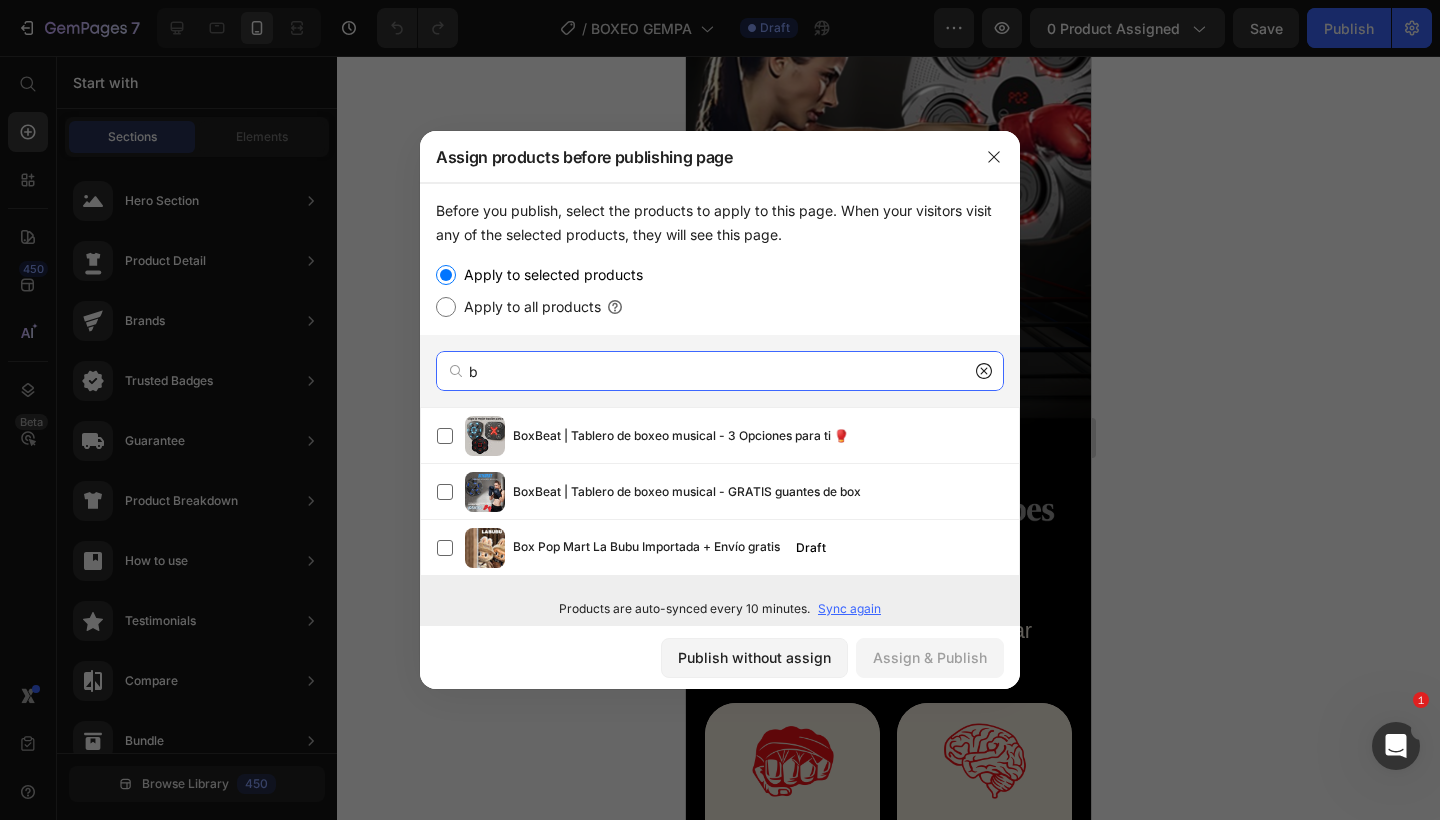 type 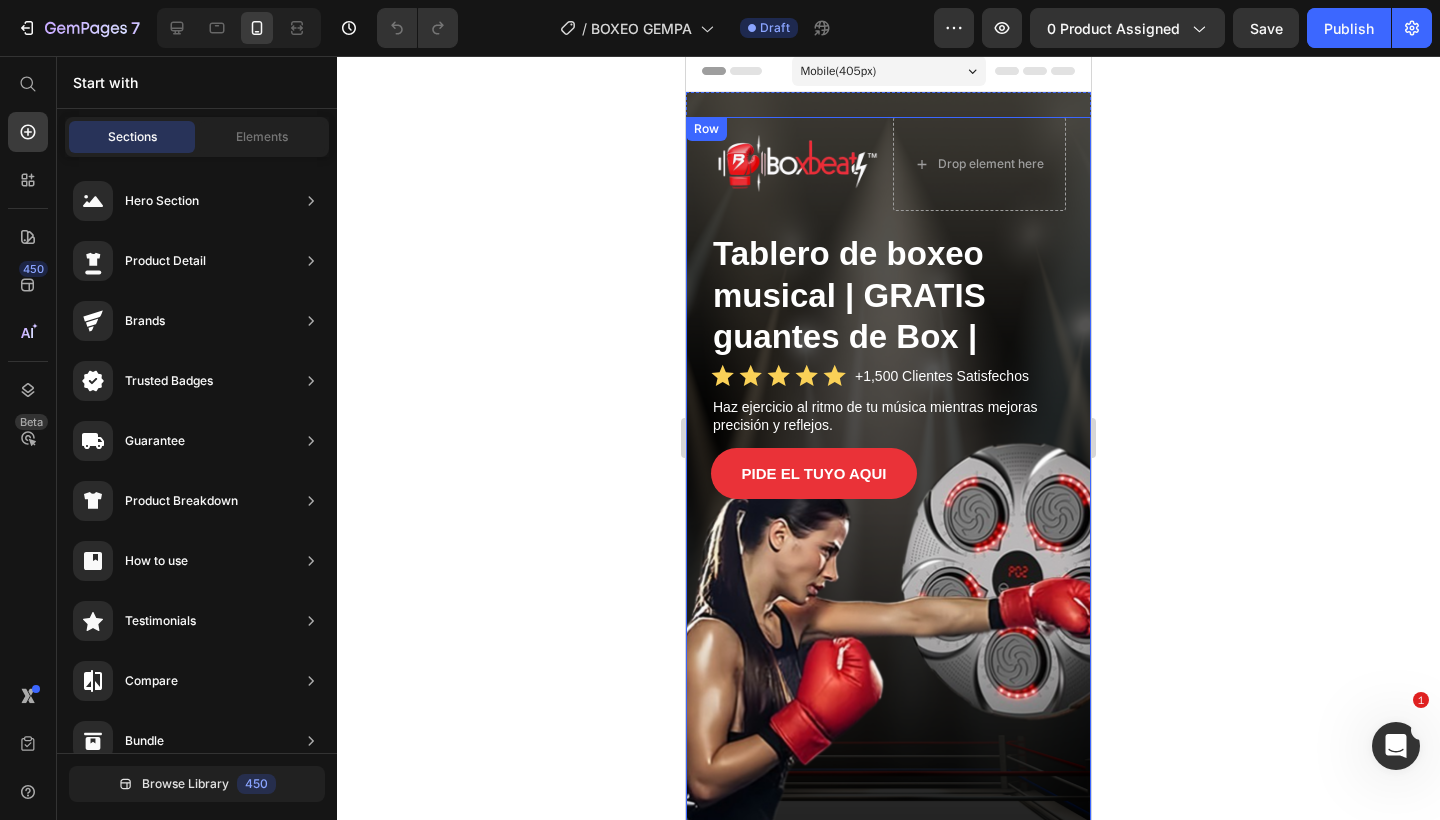 scroll, scrollTop: 0, scrollLeft: 0, axis: both 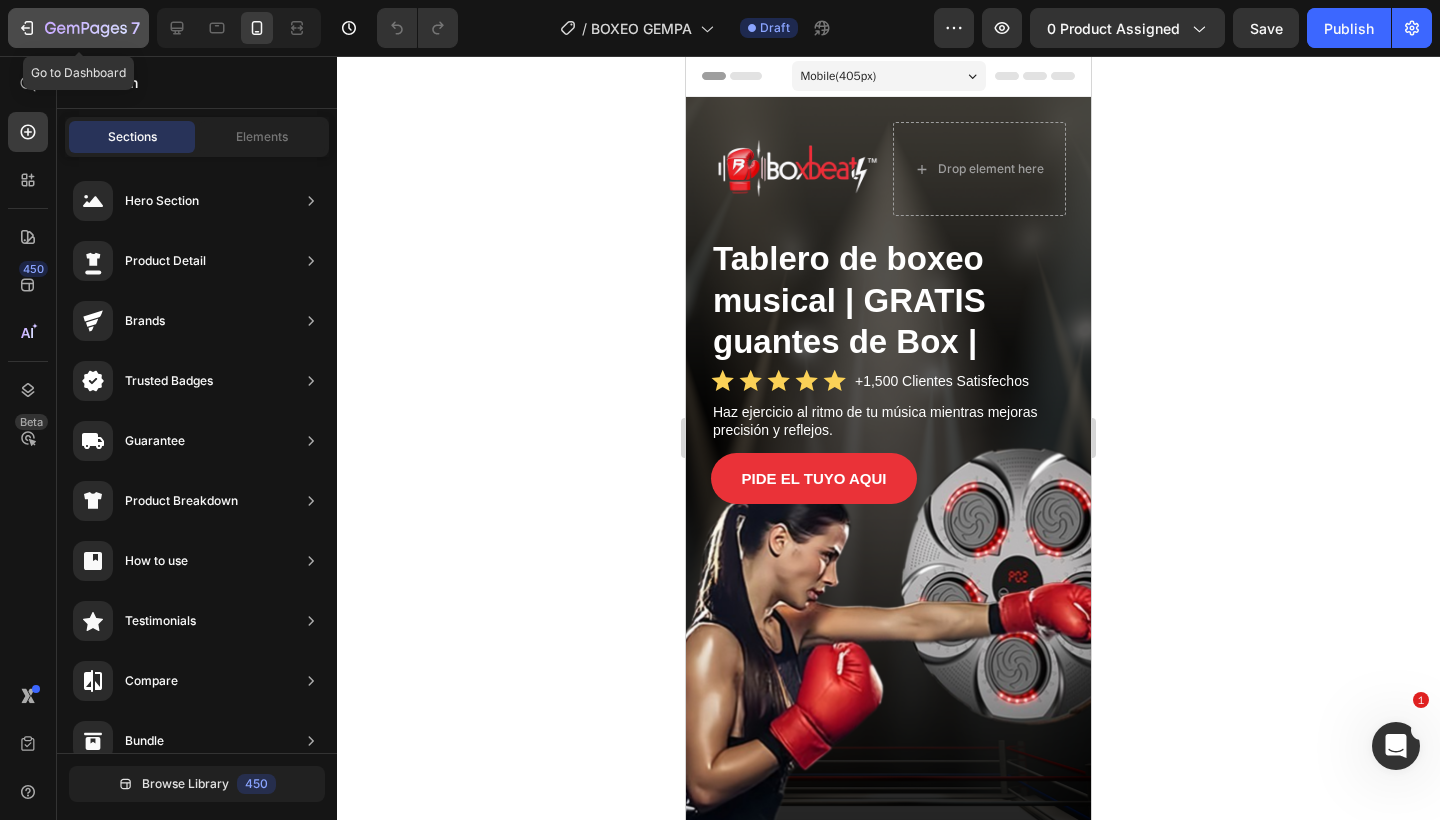 click 